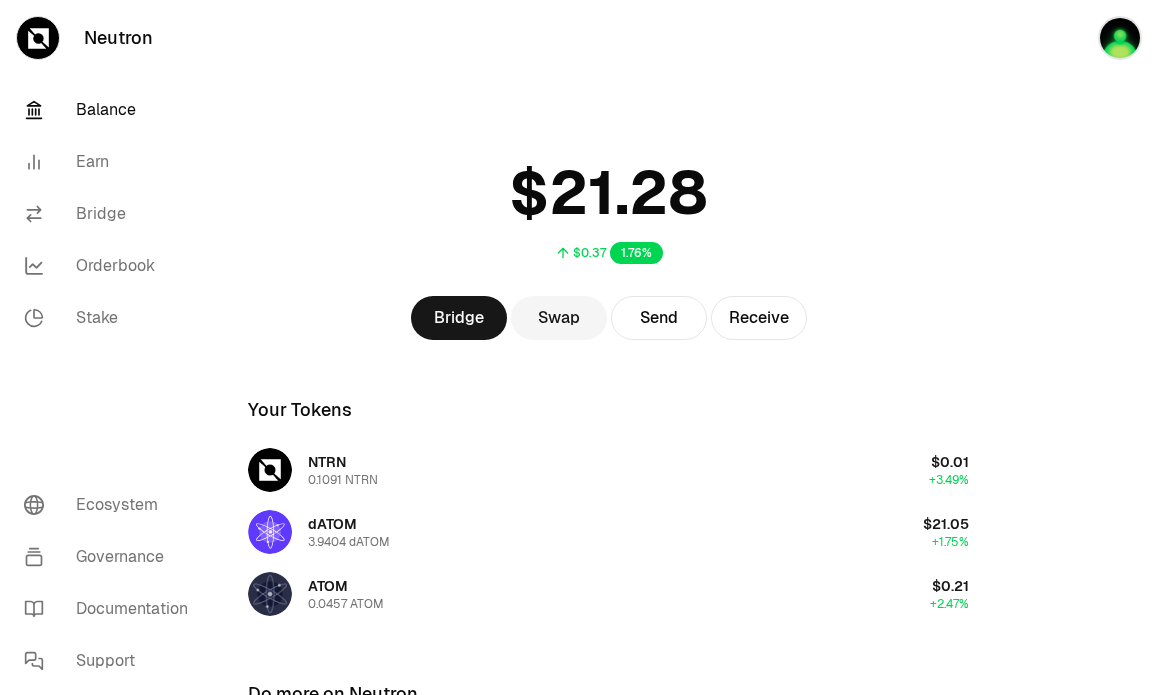 scroll, scrollTop: 268, scrollLeft: 0, axis: vertical 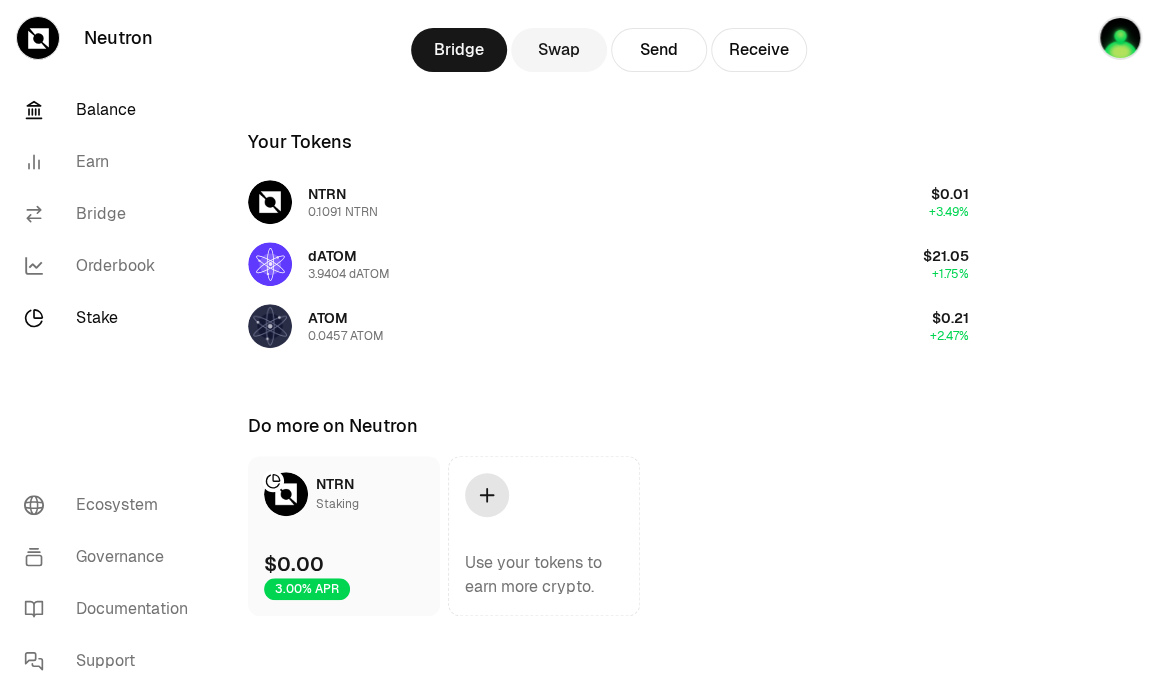 click on "Stake" at bounding box center [112, 318] 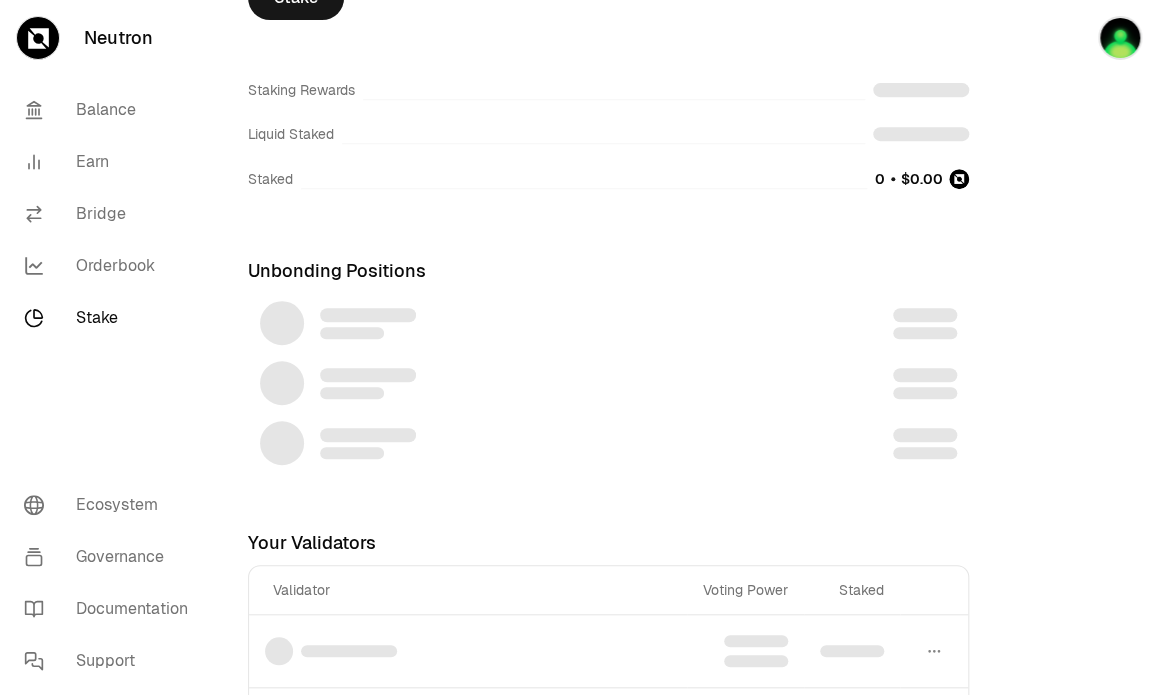 scroll, scrollTop: 0, scrollLeft: 0, axis: both 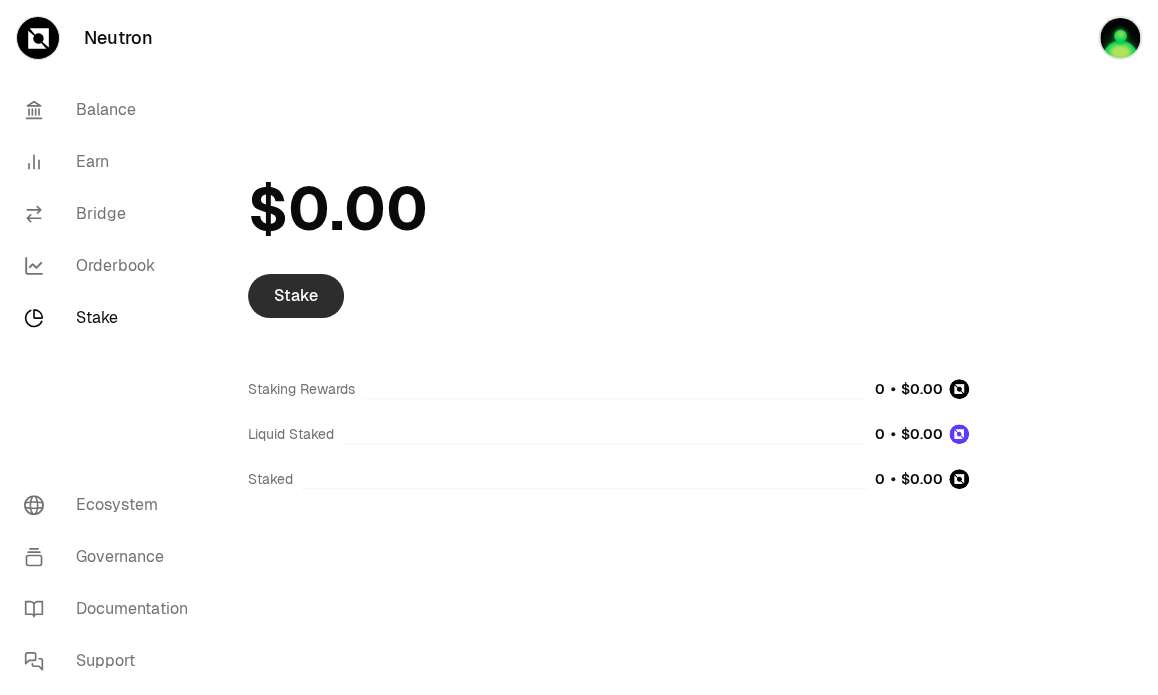 click on "Stake" at bounding box center [296, 296] 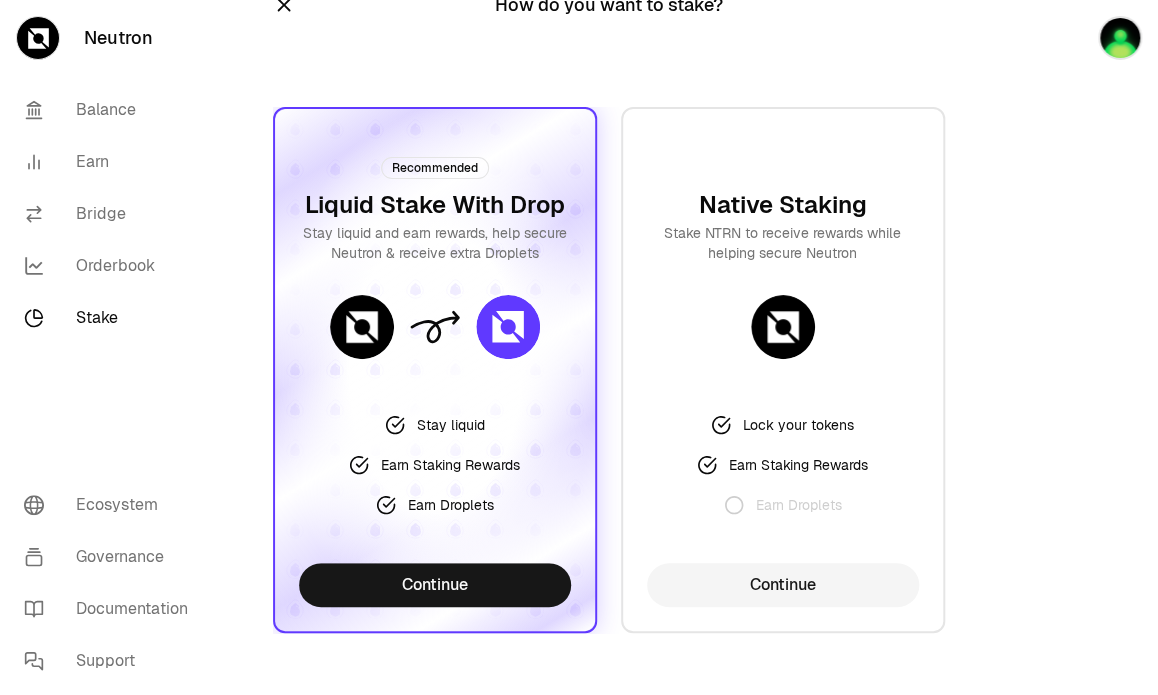 scroll, scrollTop: 49, scrollLeft: 0, axis: vertical 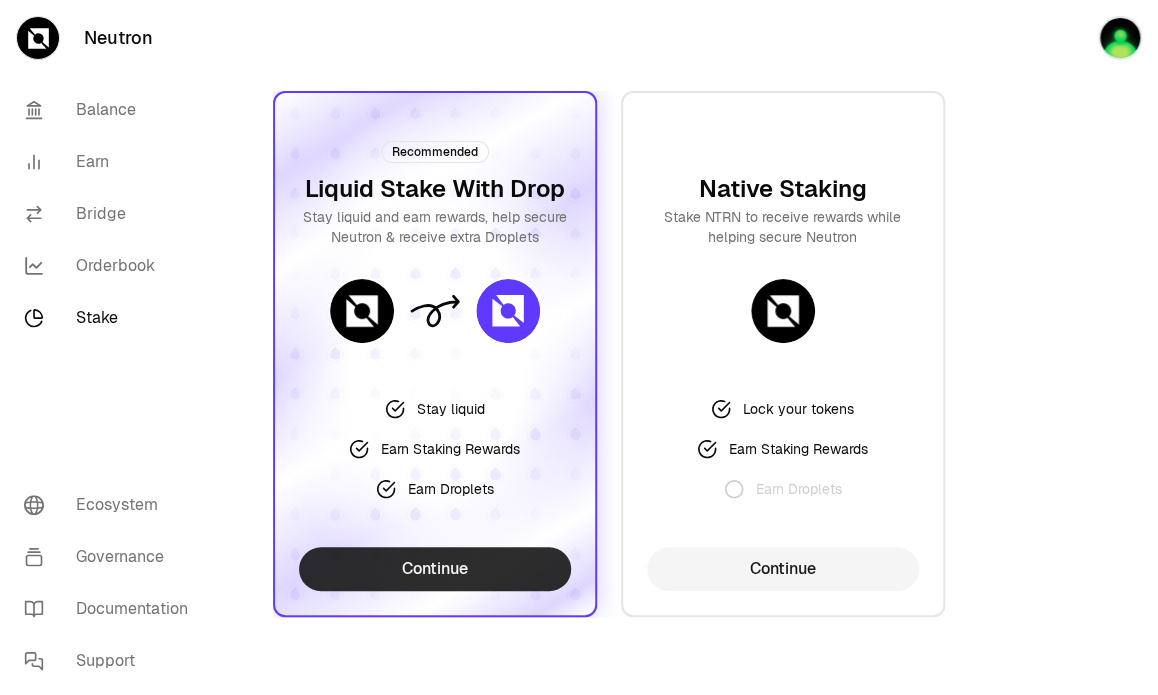 click on "Continue" at bounding box center [435, 569] 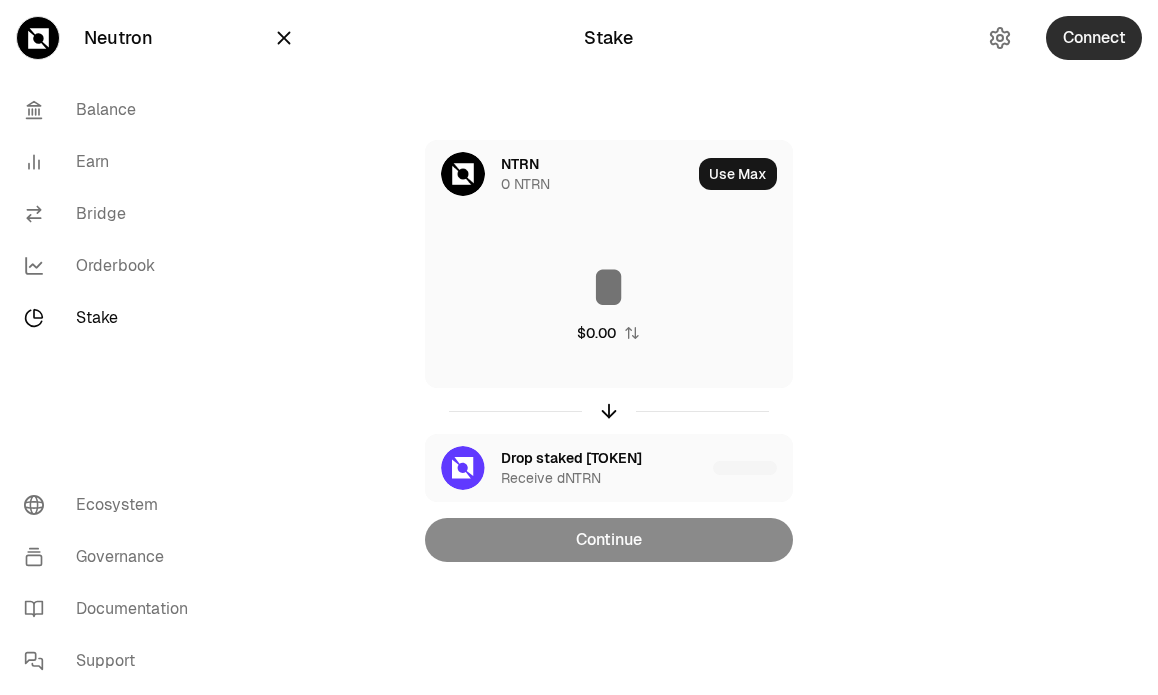 scroll, scrollTop: 0, scrollLeft: 0, axis: both 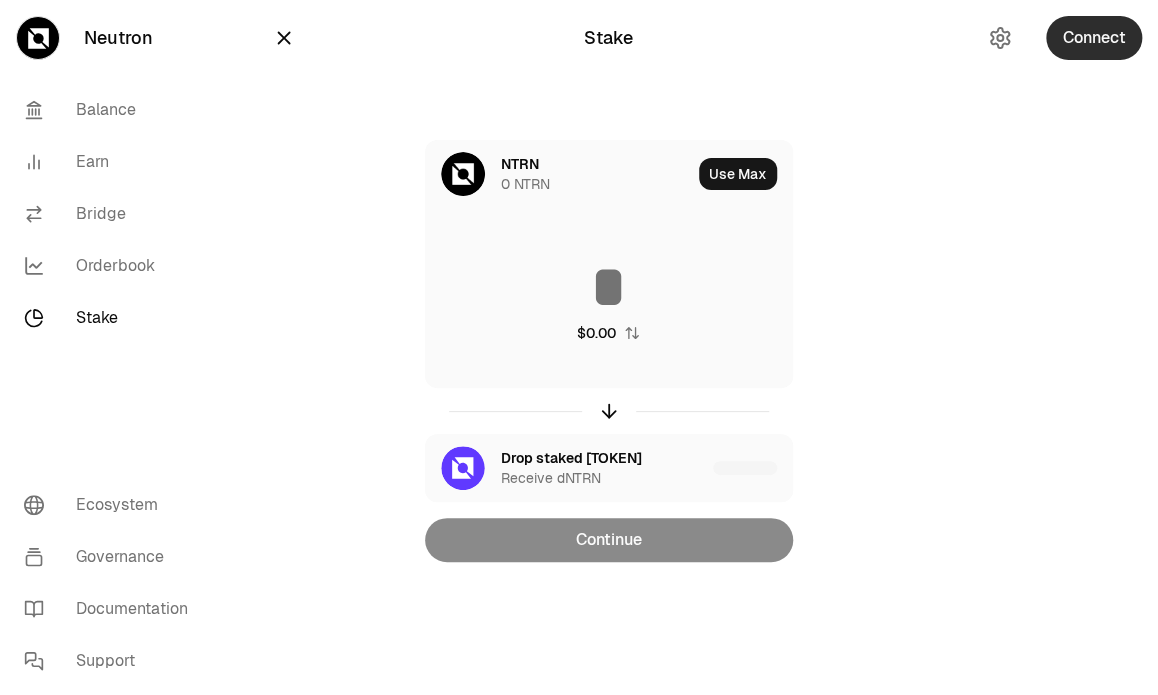 drag, startPoint x: 0, startPoint y: 0, endPoint x: 1081, endPoint y: 47, distance: 1082.0212 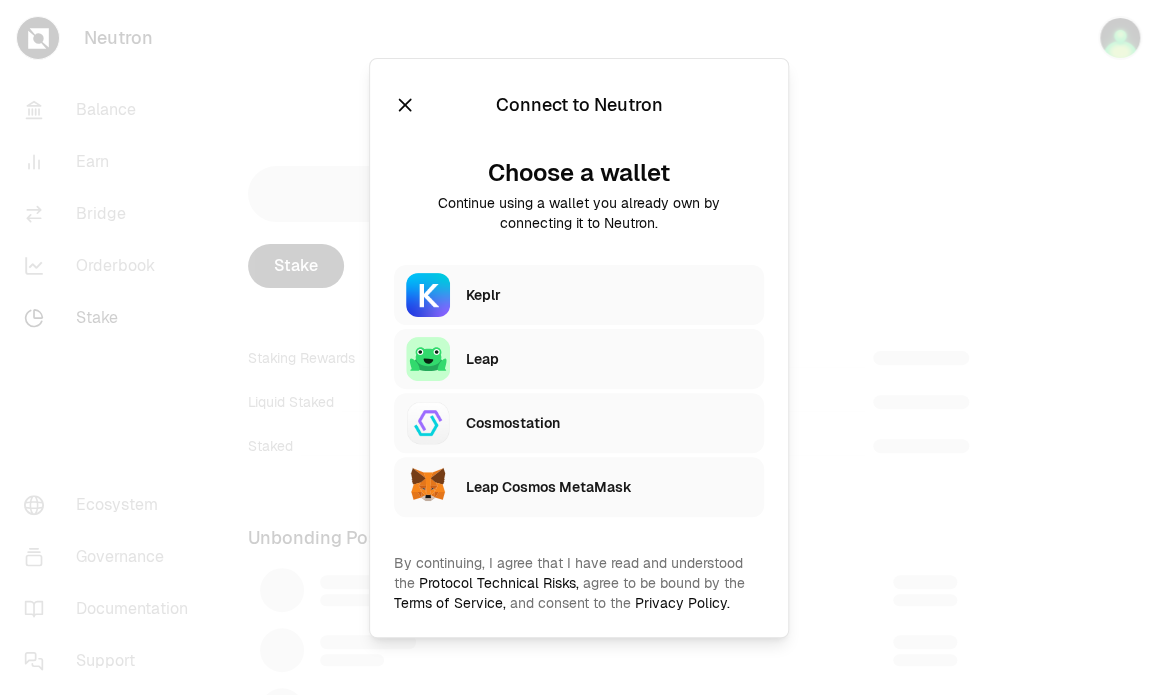 click on "Keplr" at bounding box center (609, 295) 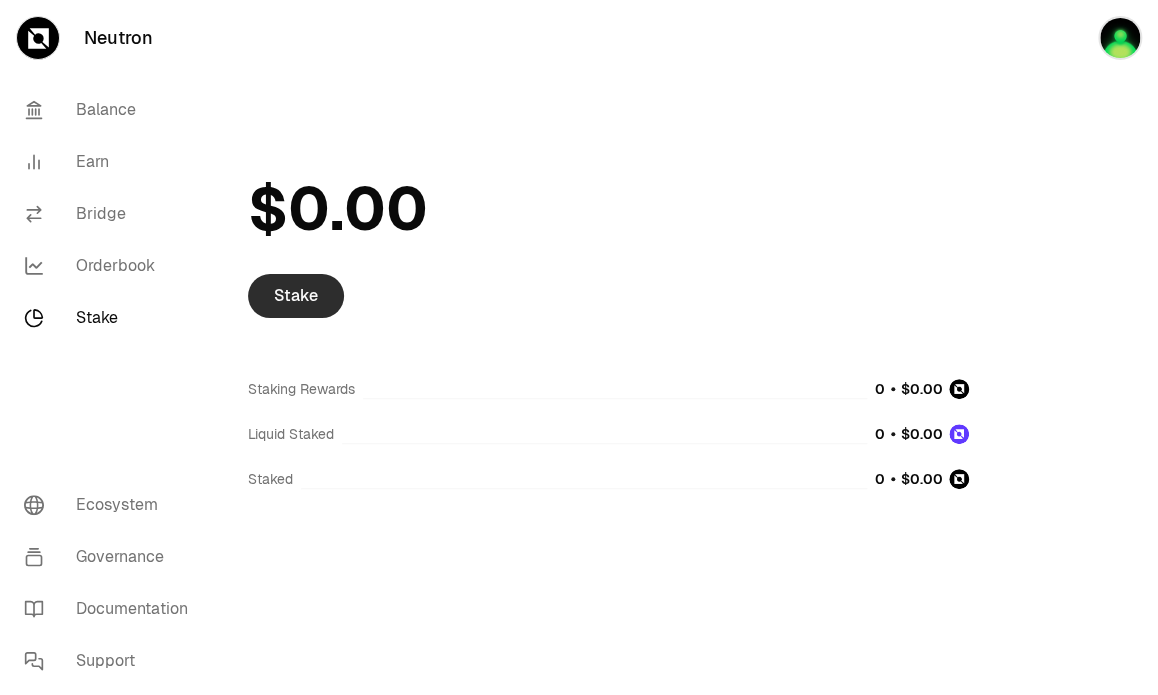 click on "Stake" at bounding box center (296, 296) 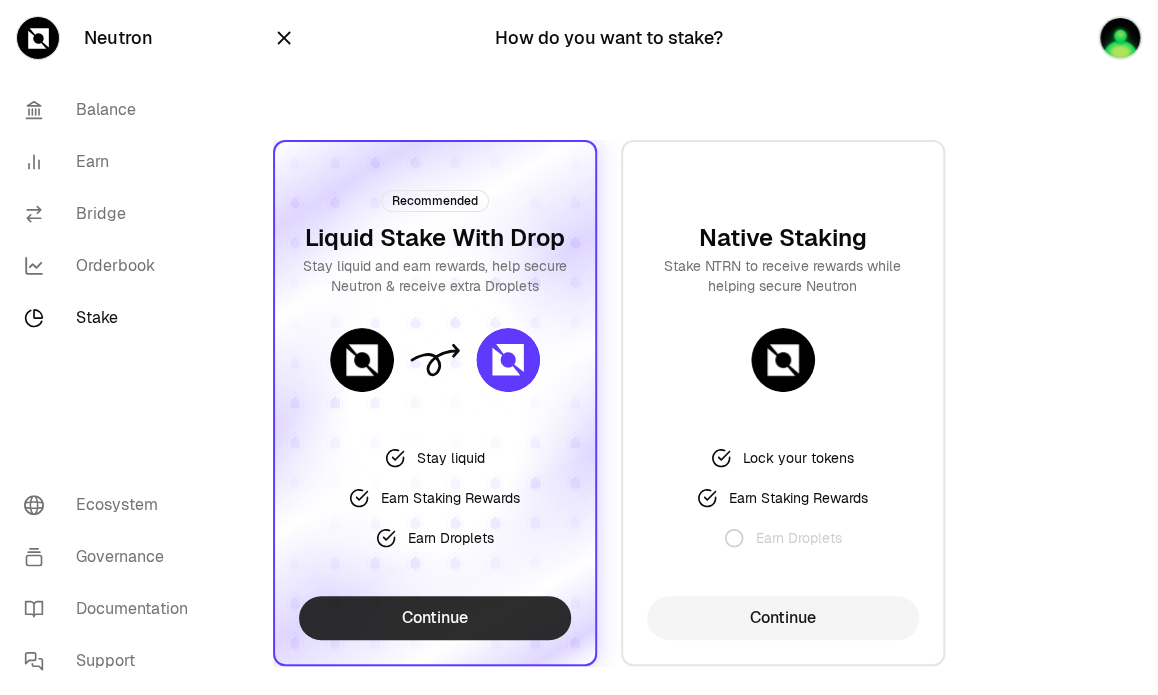 click on "Continue" at bounding box center (435, 618) 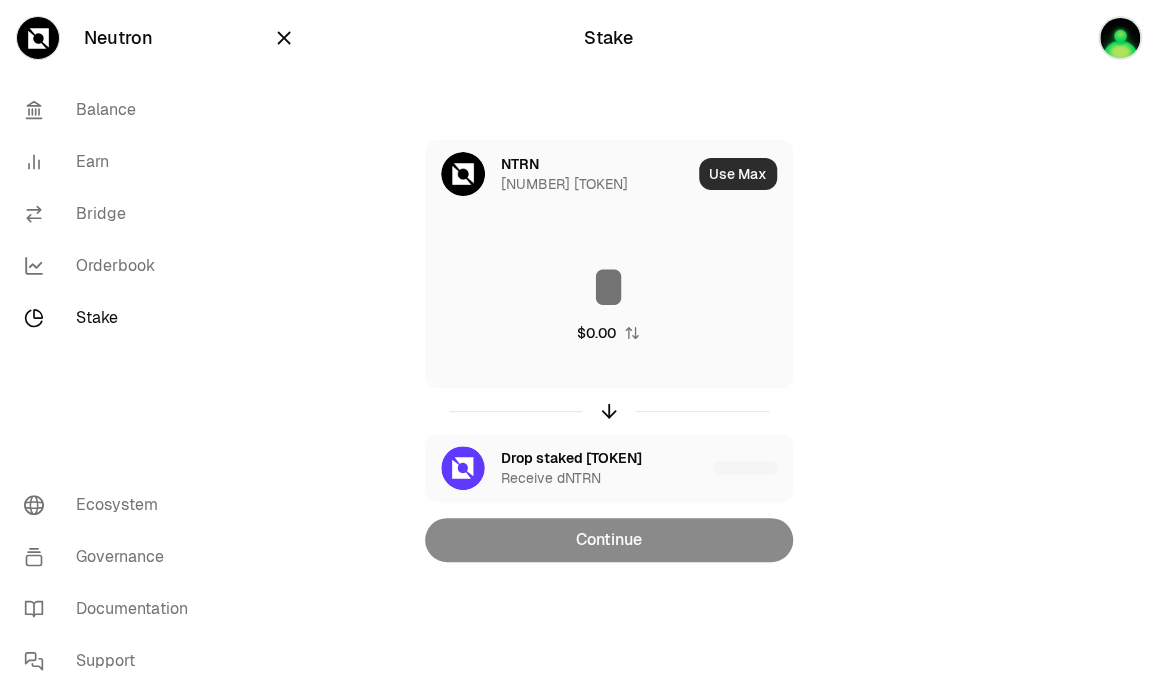 click on "Use Max" at bounding box center (738, 174) 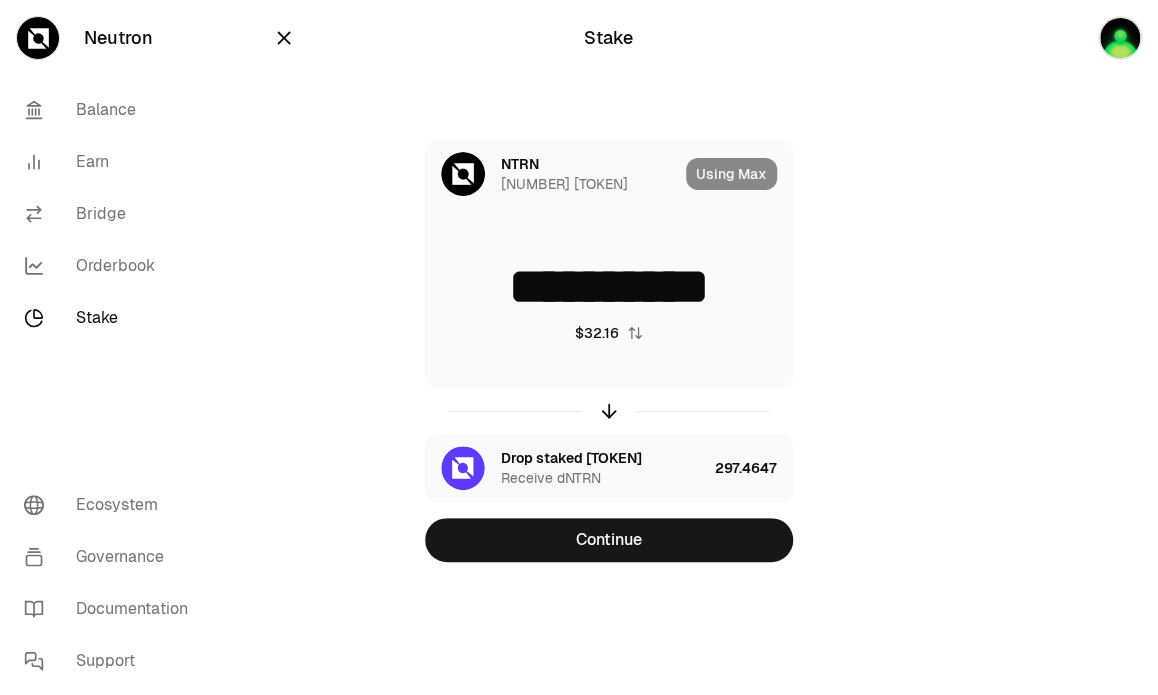 click on "**********" at bounding box center (609, 287) 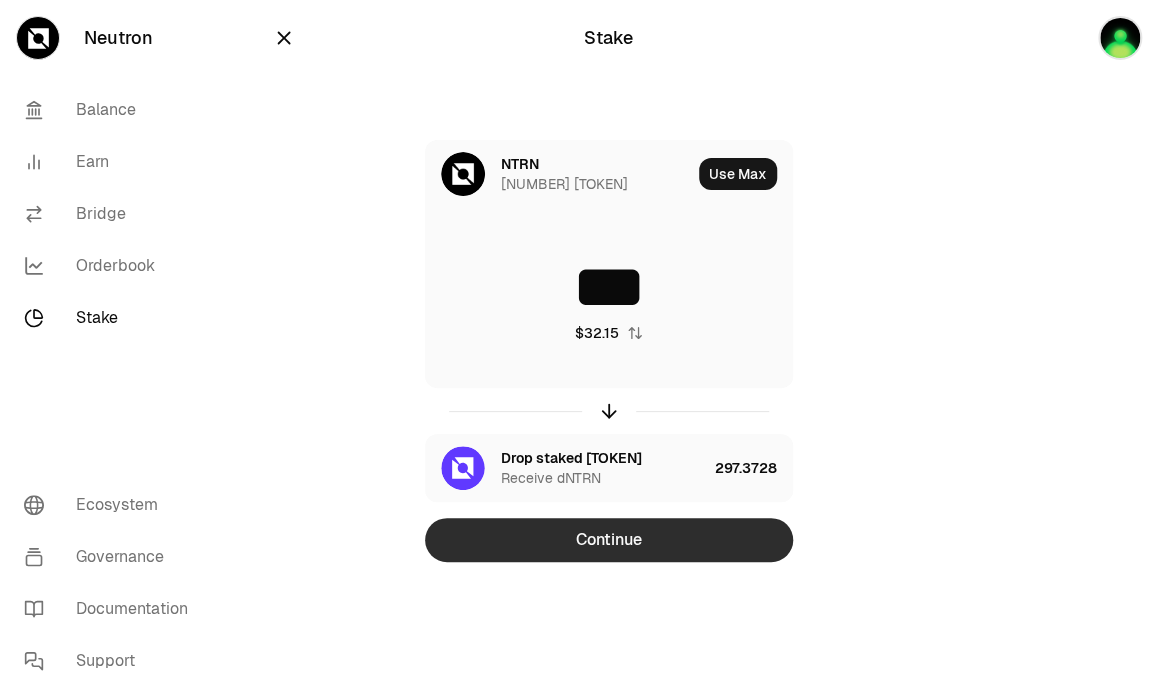 type on "***" 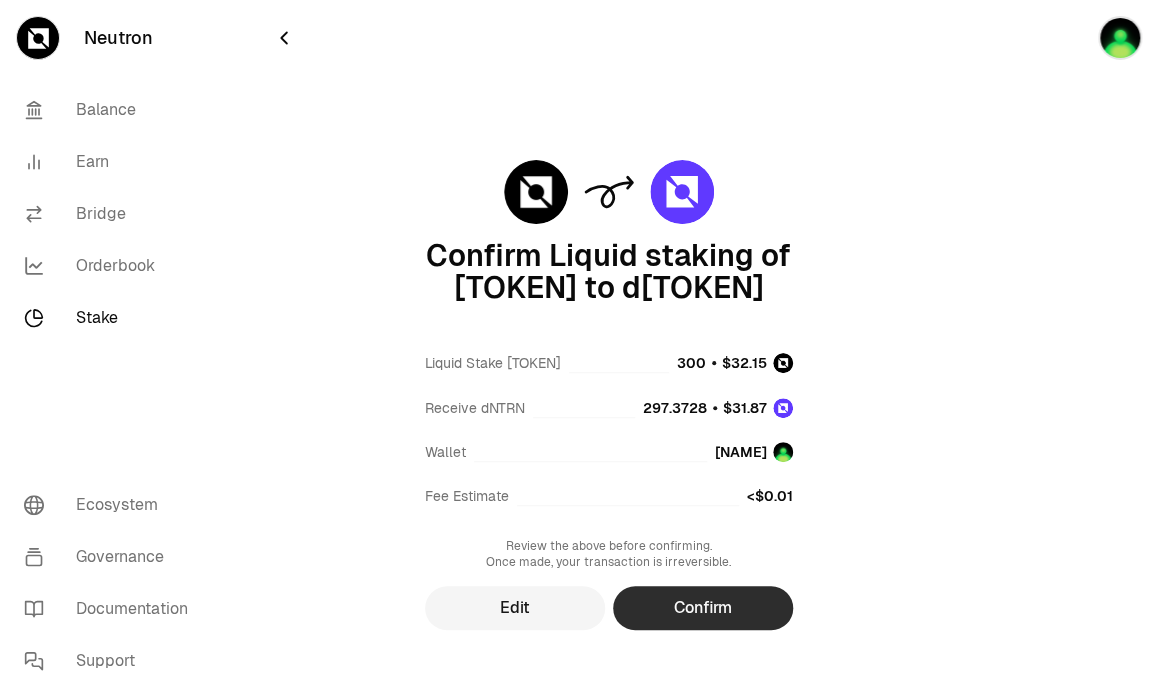 click on "Confirm" at bounding box center [703, 608] 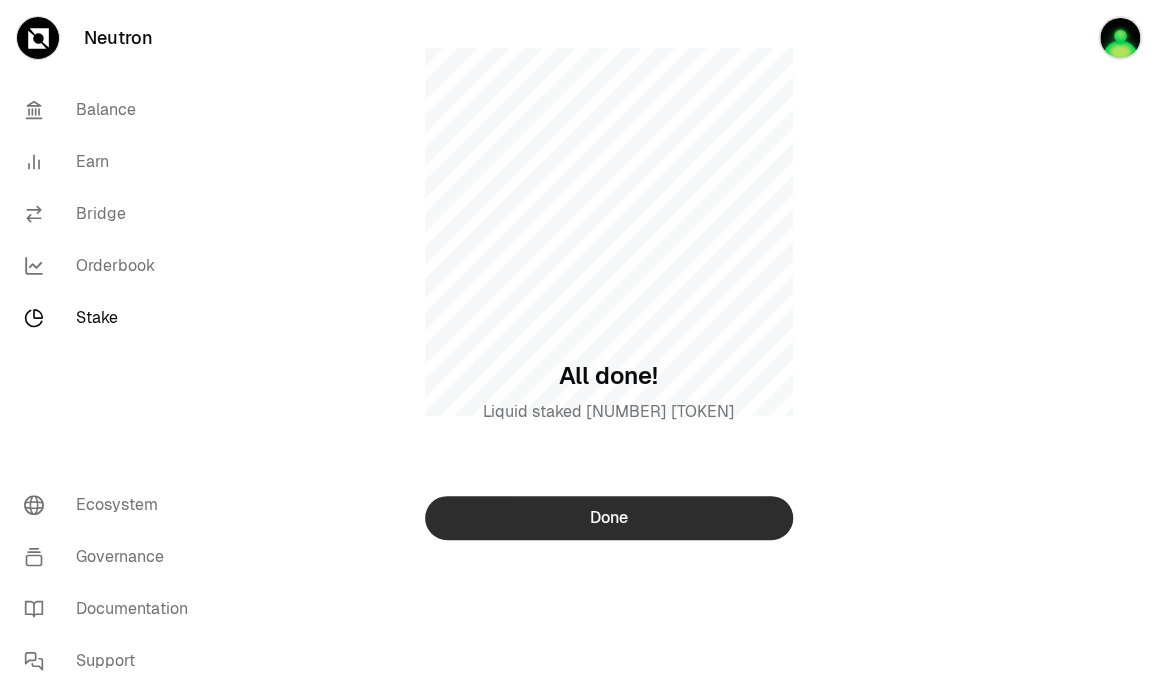 click on "Done" at bounding box center (609, 518) 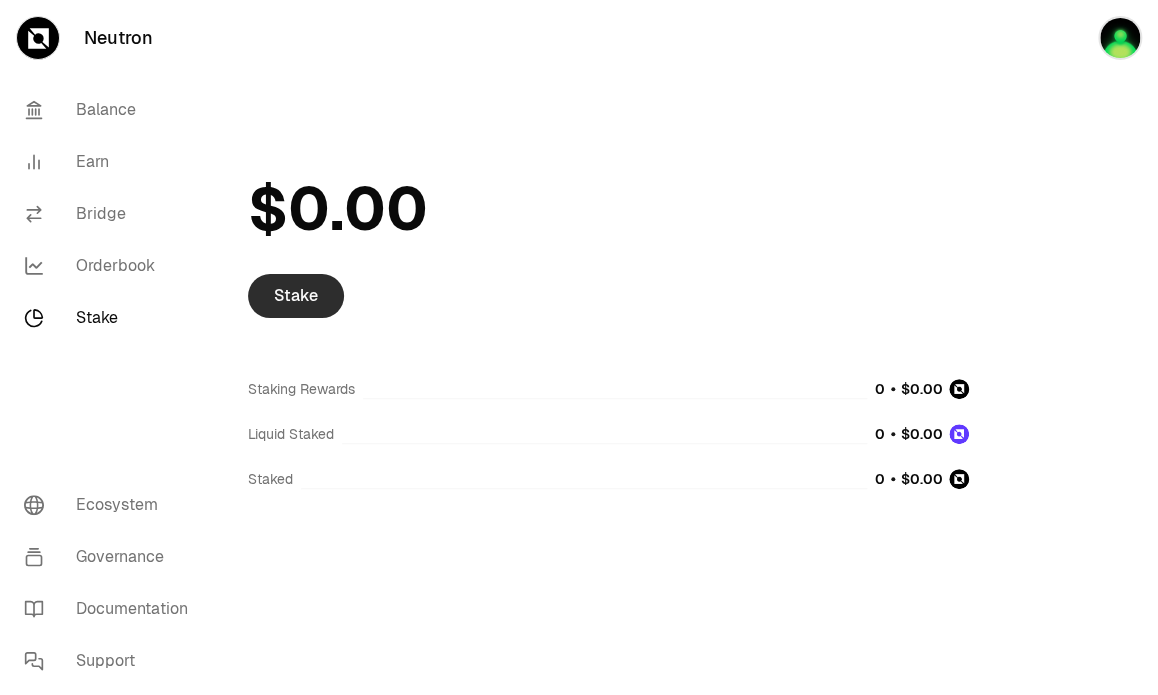 click on "Stake" at bounding box center [296, 296] 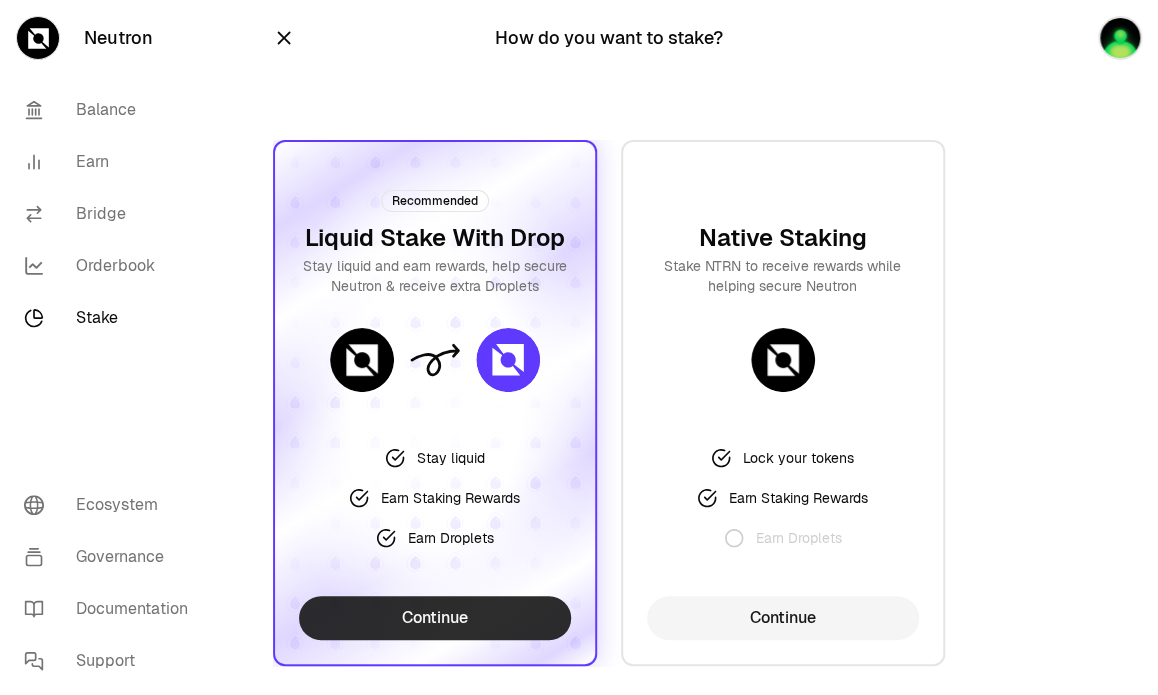 click on "Continue" at bounding box center [435, 618] 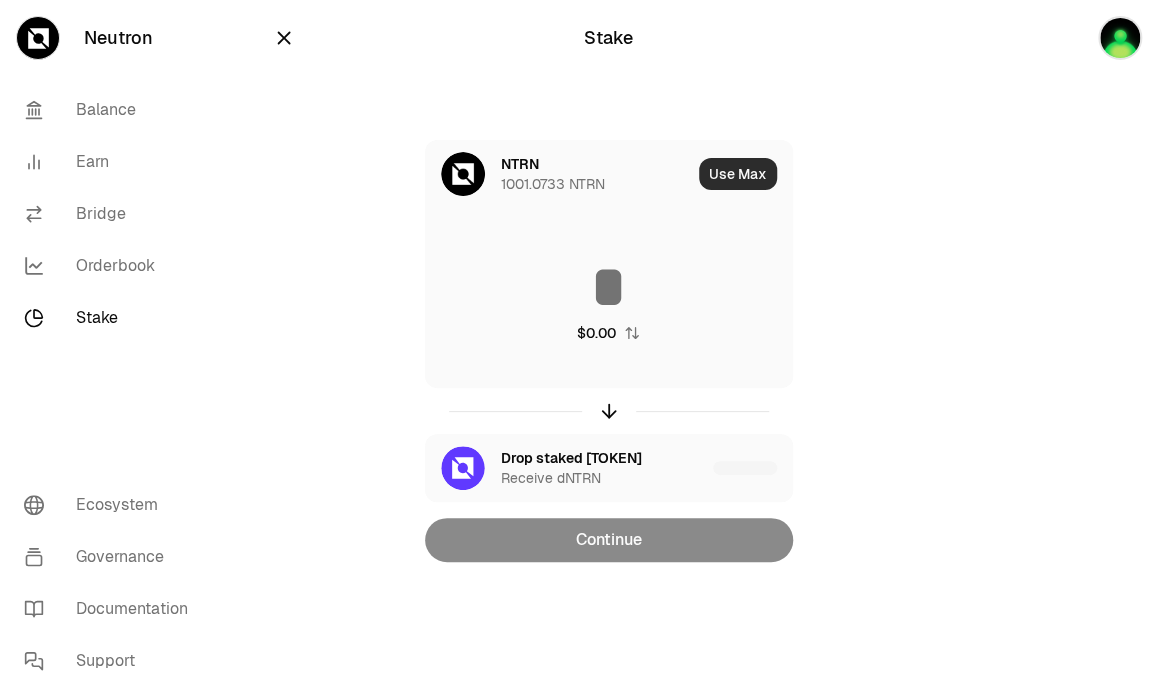 click on "Use Max" at bounding box center [738, 174] 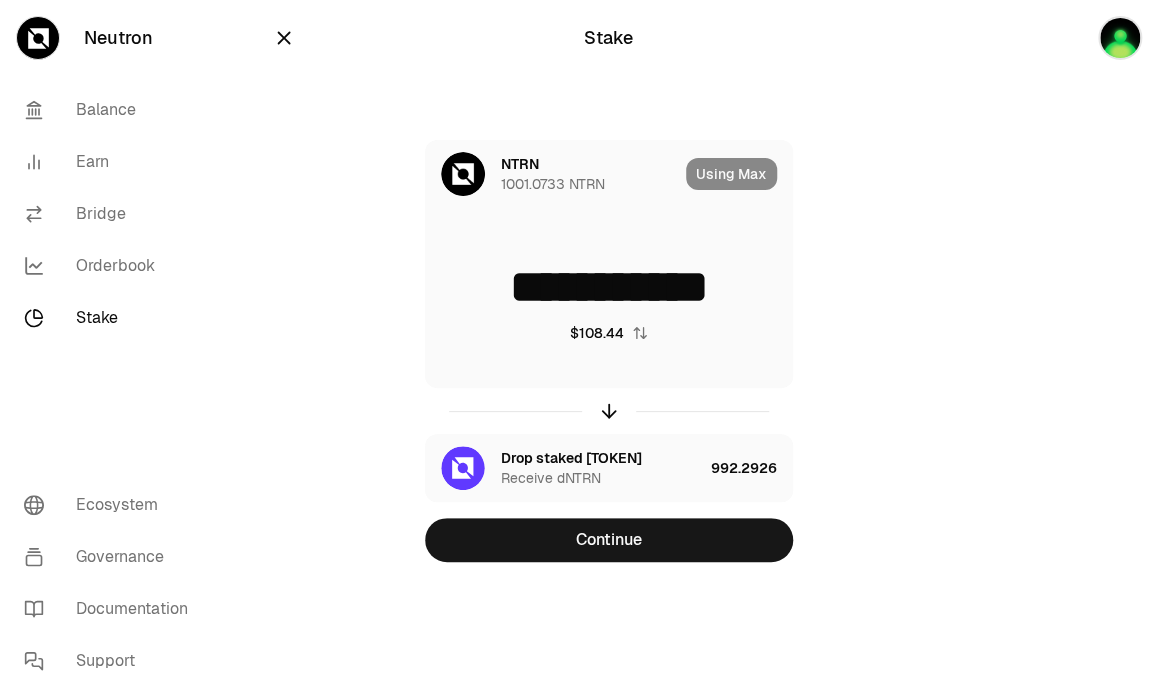 click on "**********" at bounding box center [609, 287] 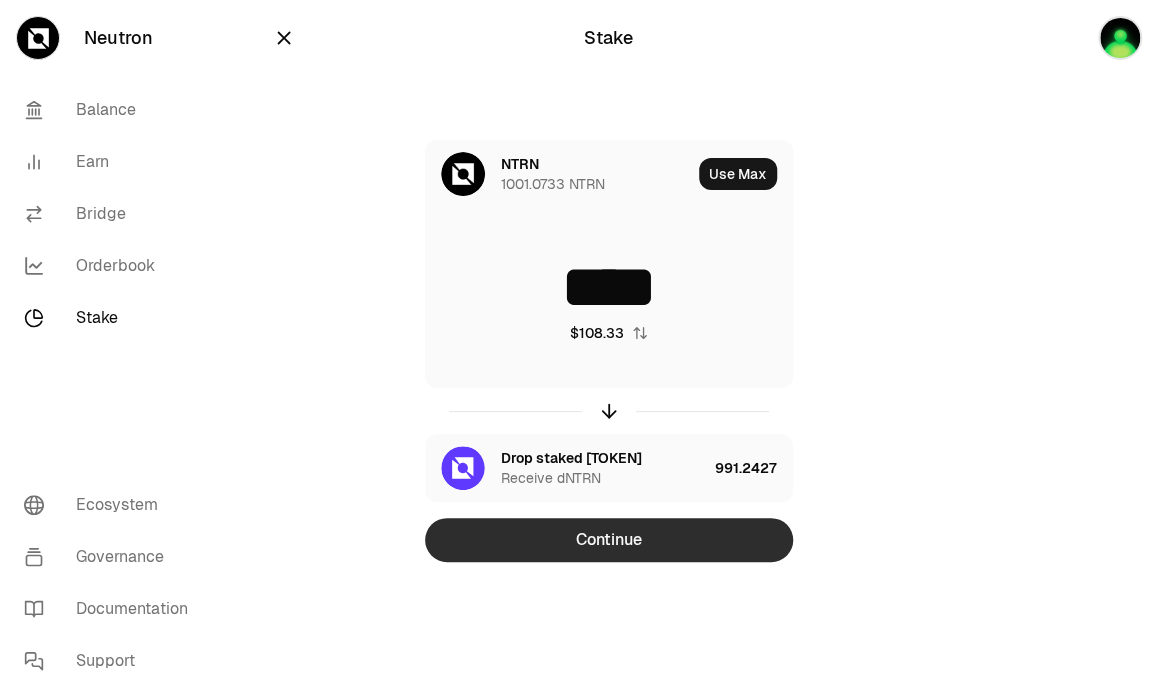 type on "****" 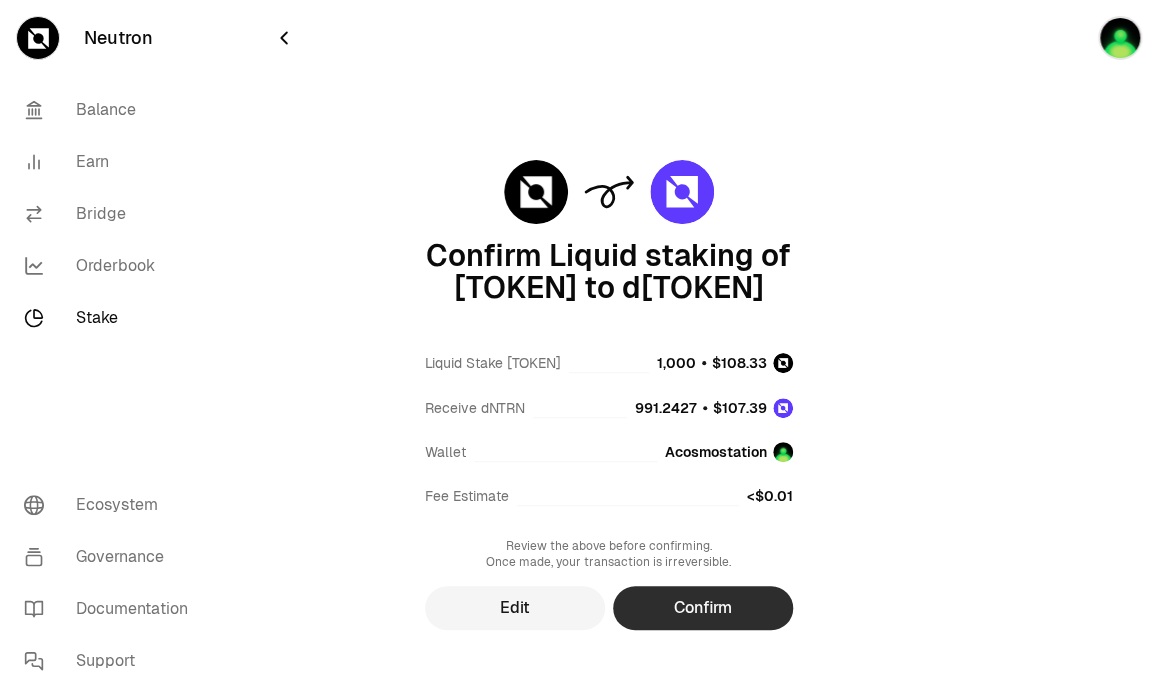 click on "Confirm" at bounding box center (703, 608) 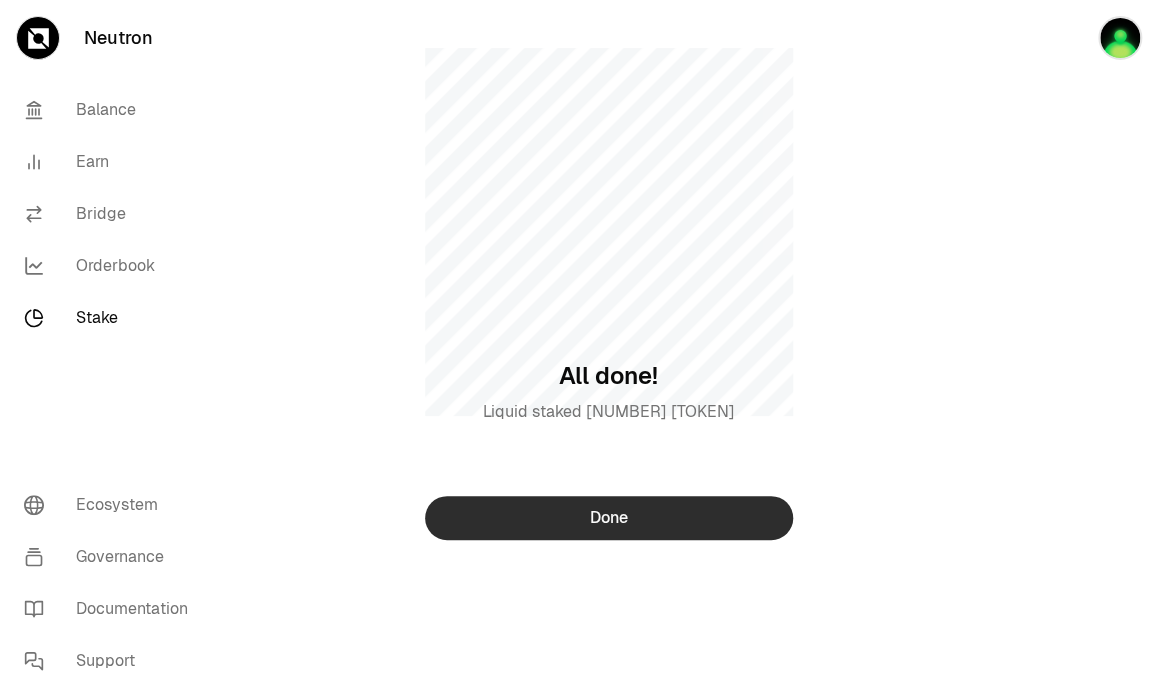 click on "Done" at bounding box center (609, 518) 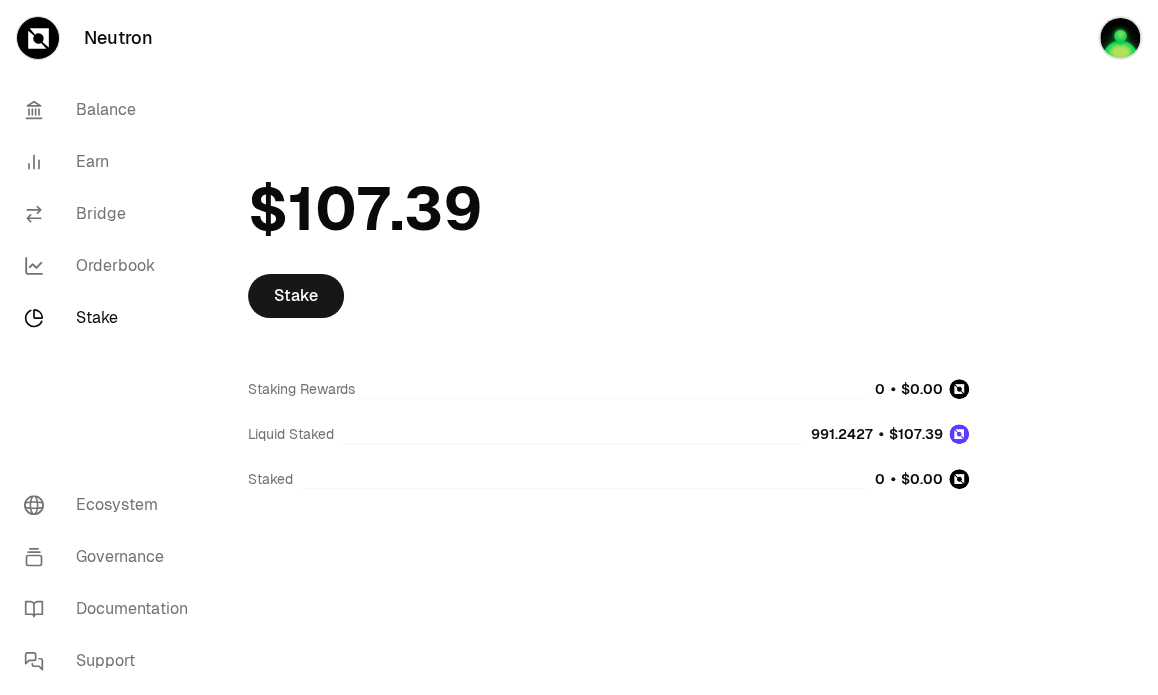 click on "Stake" at bounding box center [112, 318] 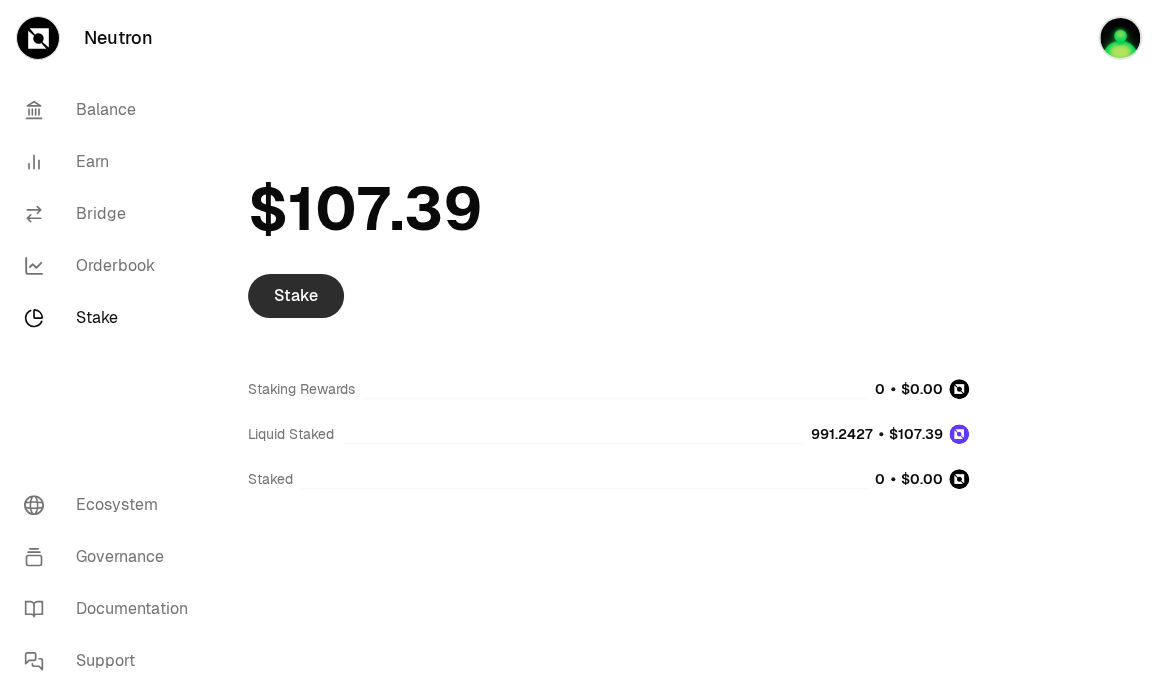 click on "Stake" at bounding box center (296, 296) 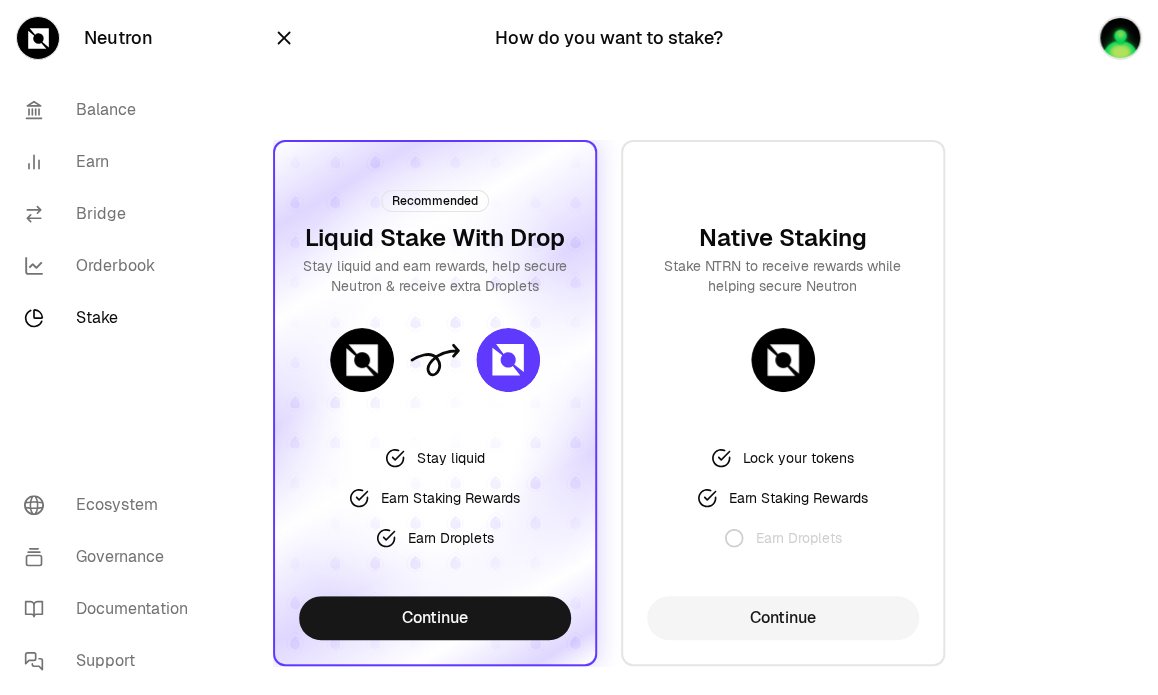 click at bounding box center [783, 360] 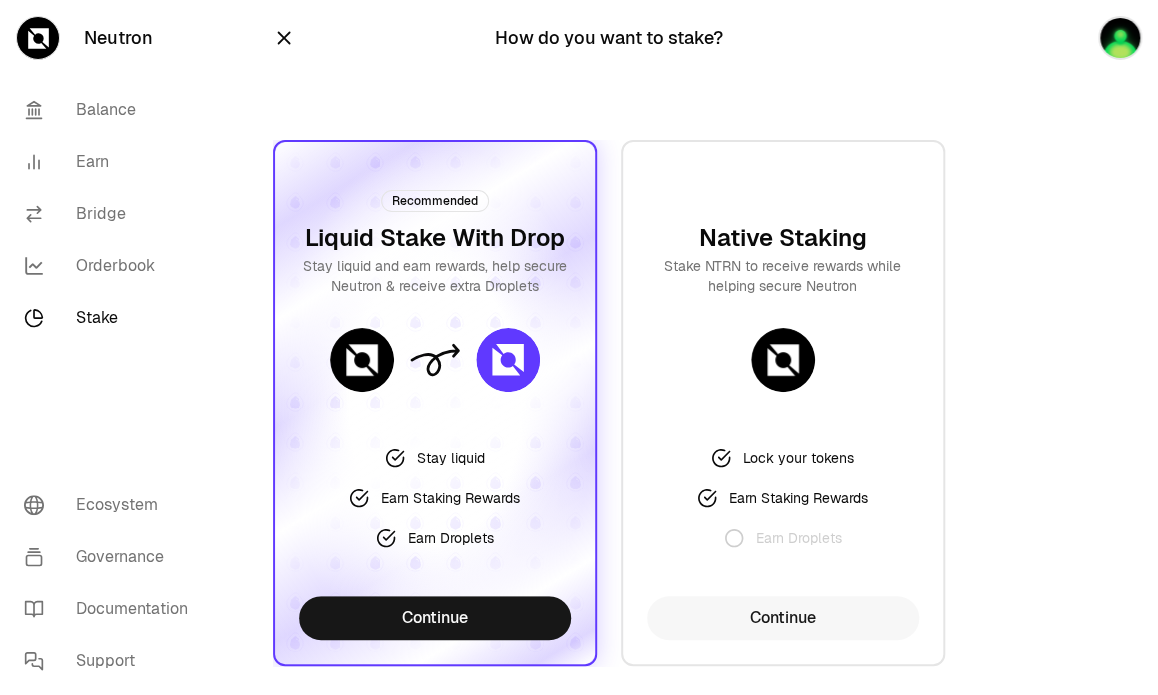 click on "Continue" at bounding box center [783, 618] 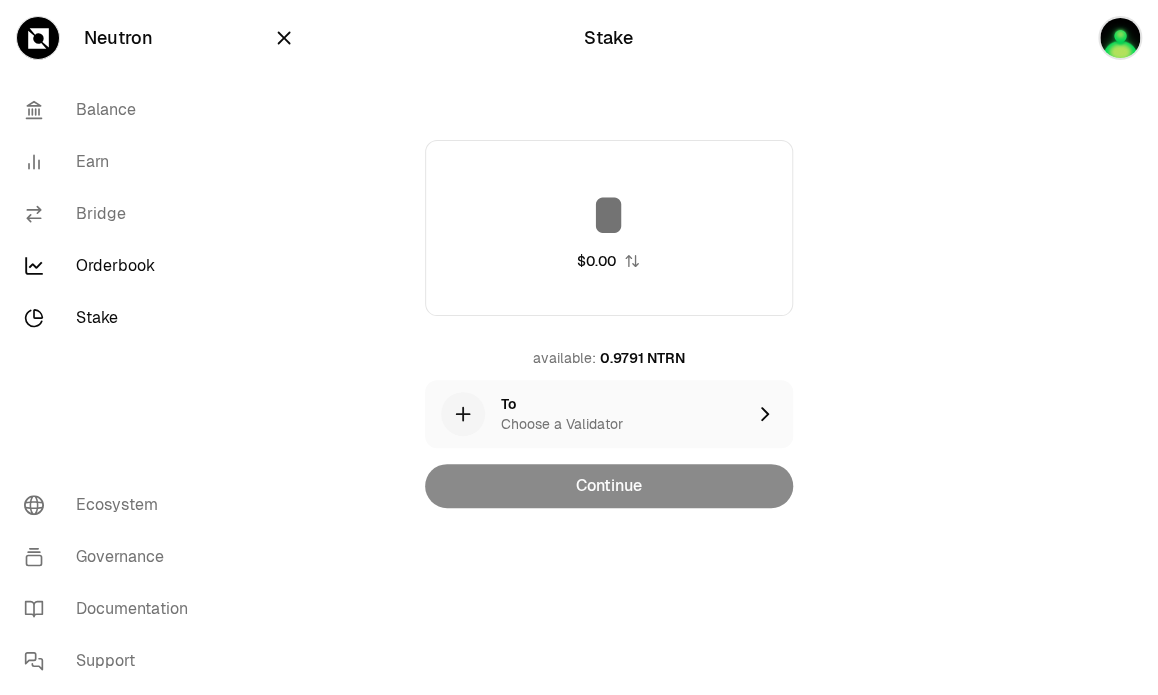 click on "Orderbook" at bounding box center (112, 266) 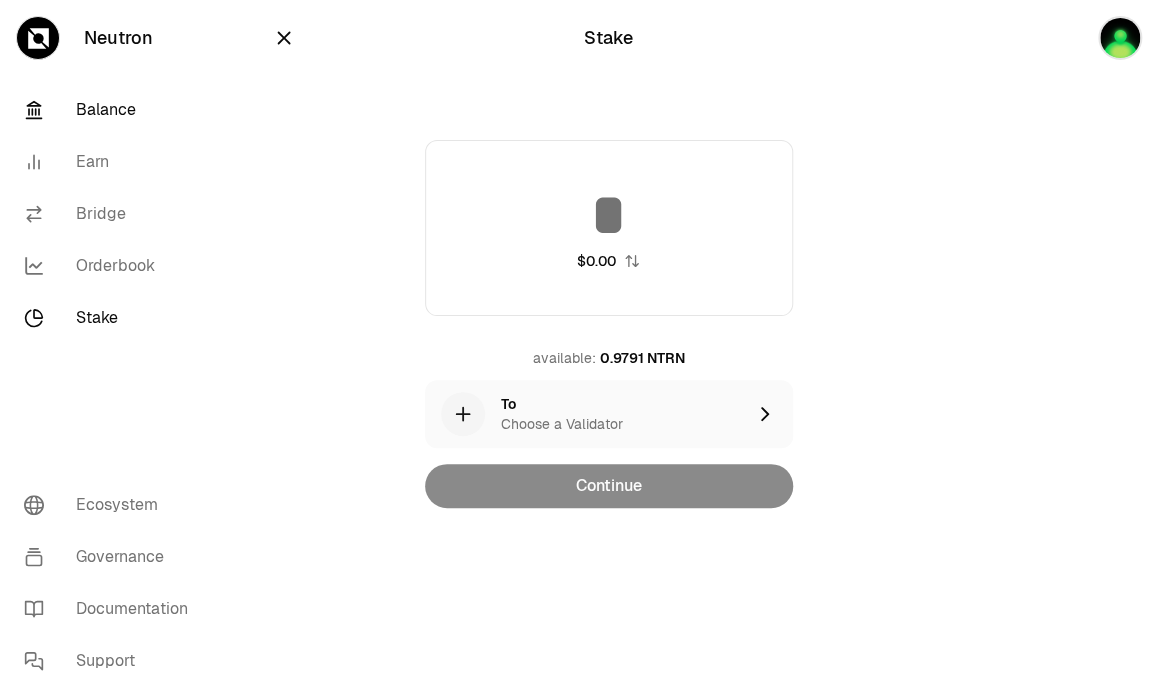 click on "Balance" at bounding box center [112, 110] 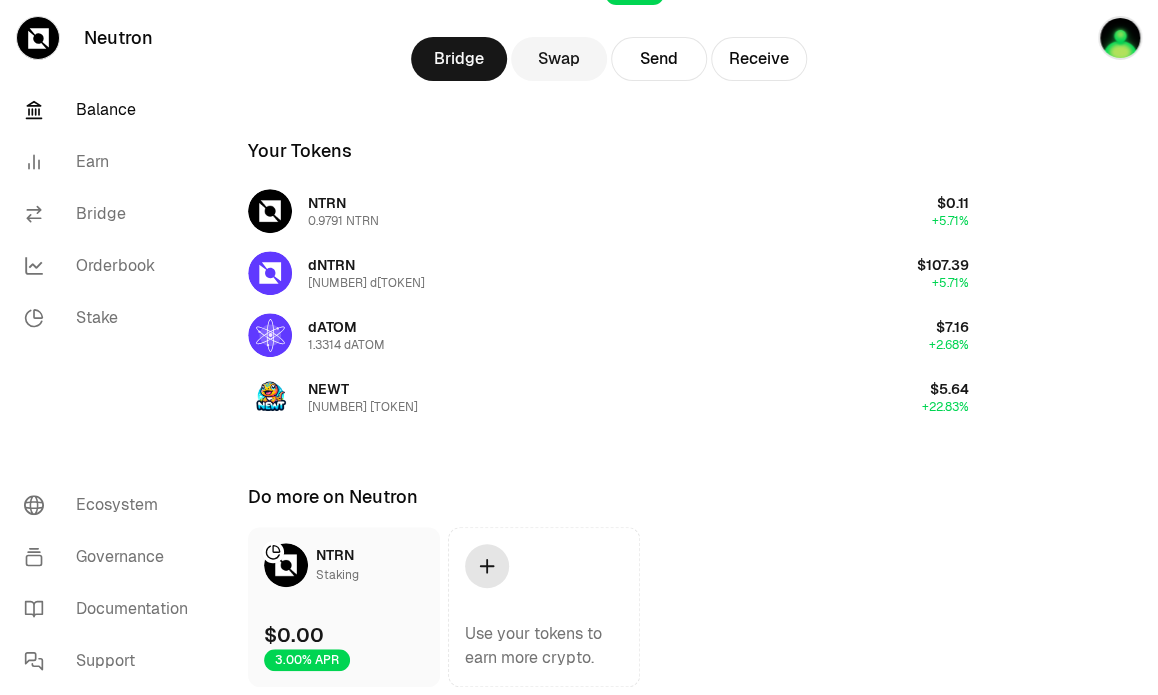 scroll, scrollTop: 266, scrollLeft: 0, axis: vertical 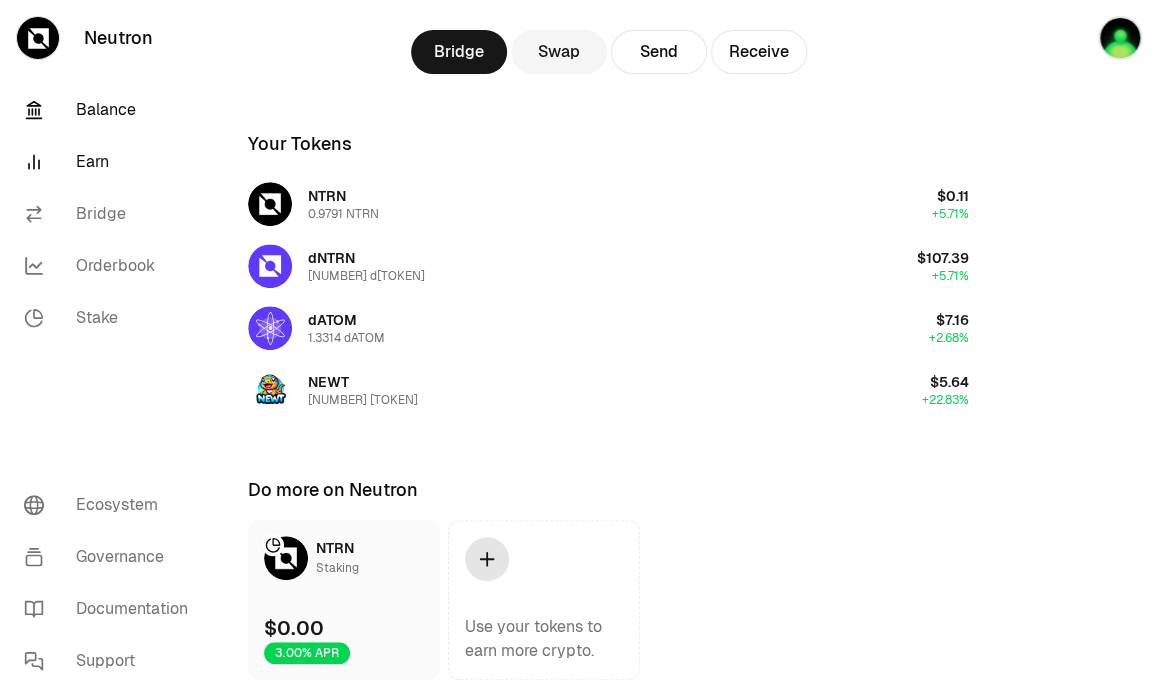 click on "Earn" at bounding box center [112, 162] 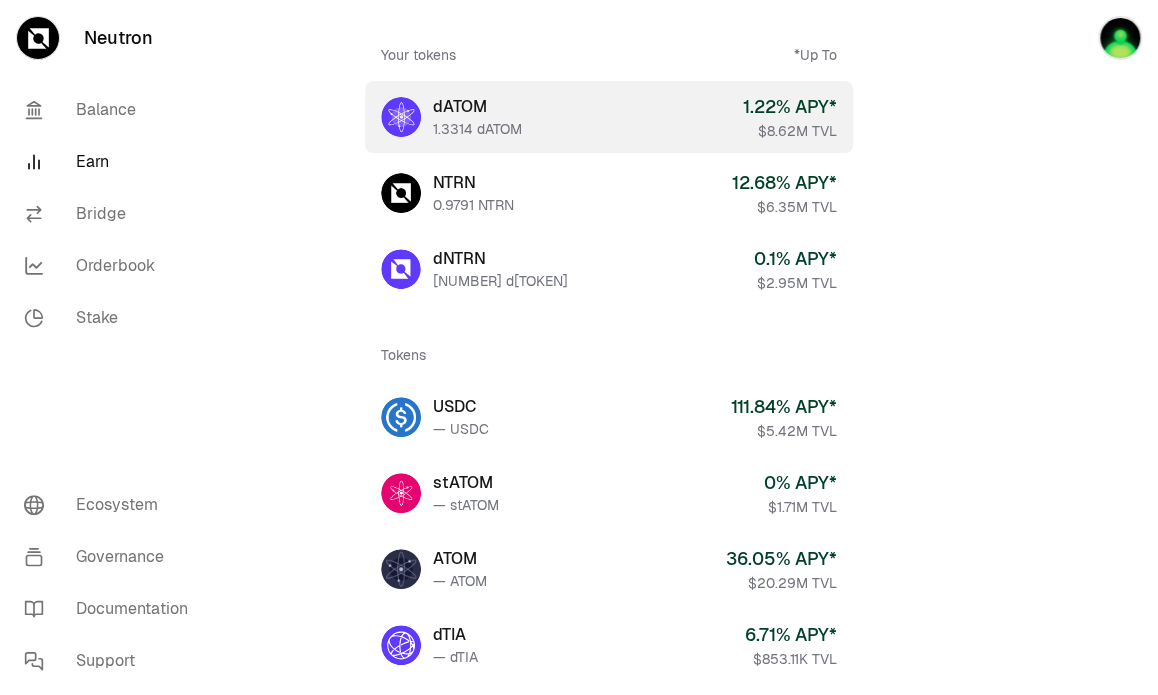 scroll, scrollTop: 0, scrollLeft: 0, axis: both 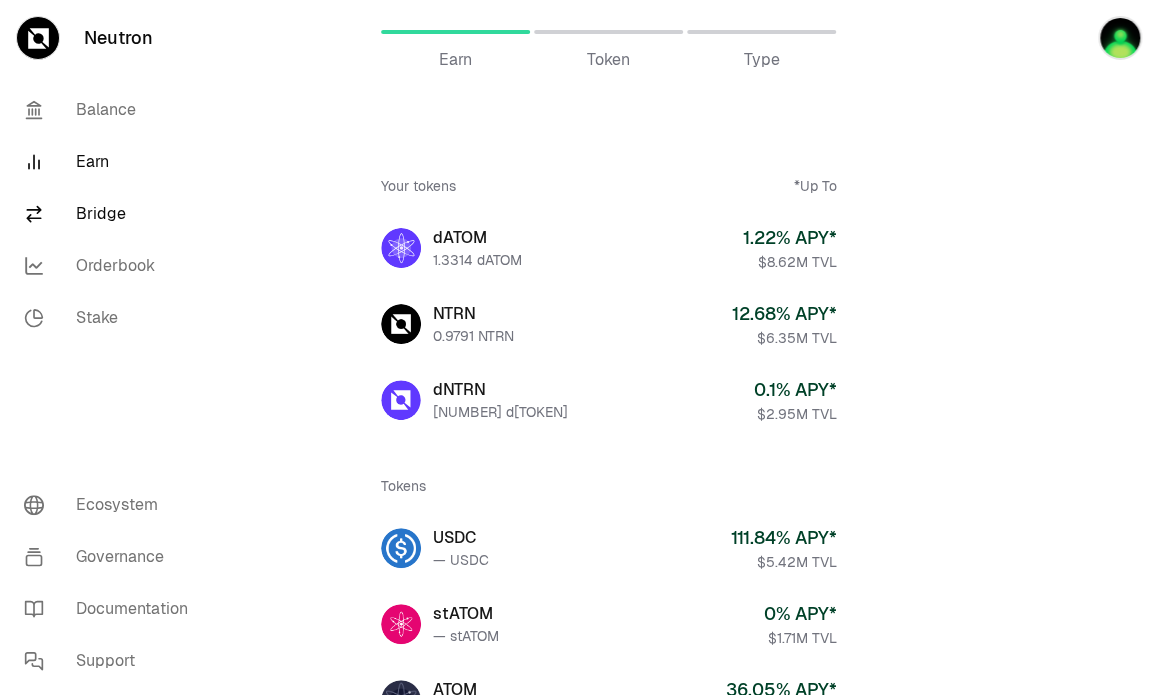 click on "Bridge" at bounding box center [112, 214] 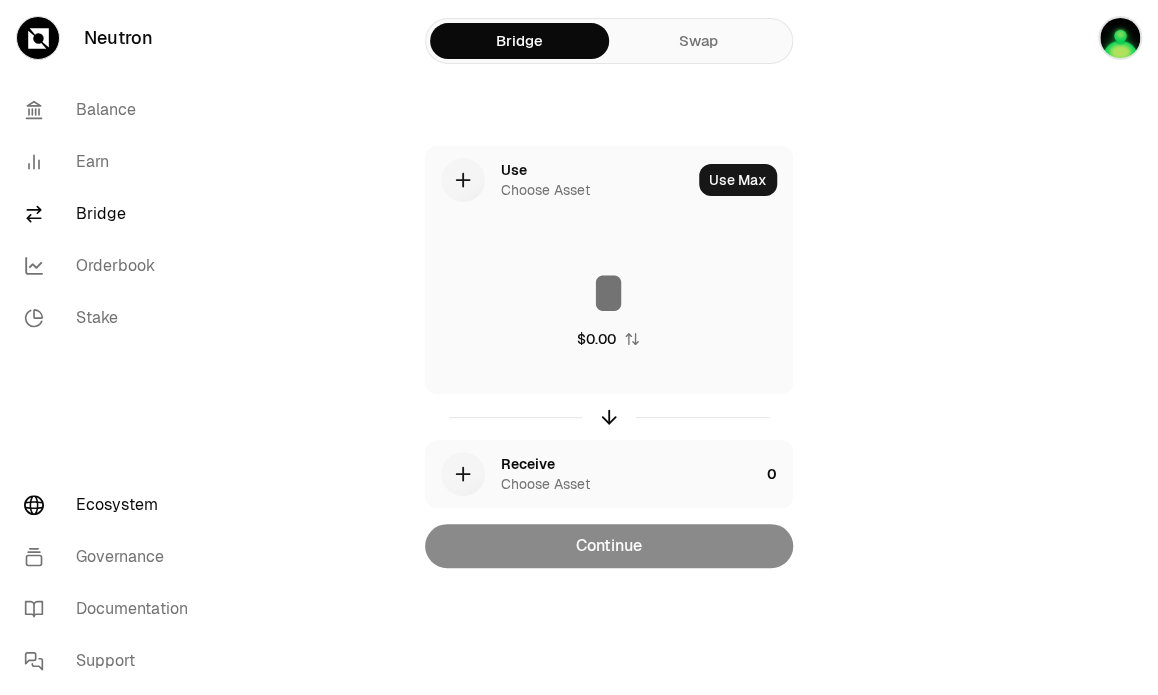 click on "Ecosystem" at bounding box center [112, 505] 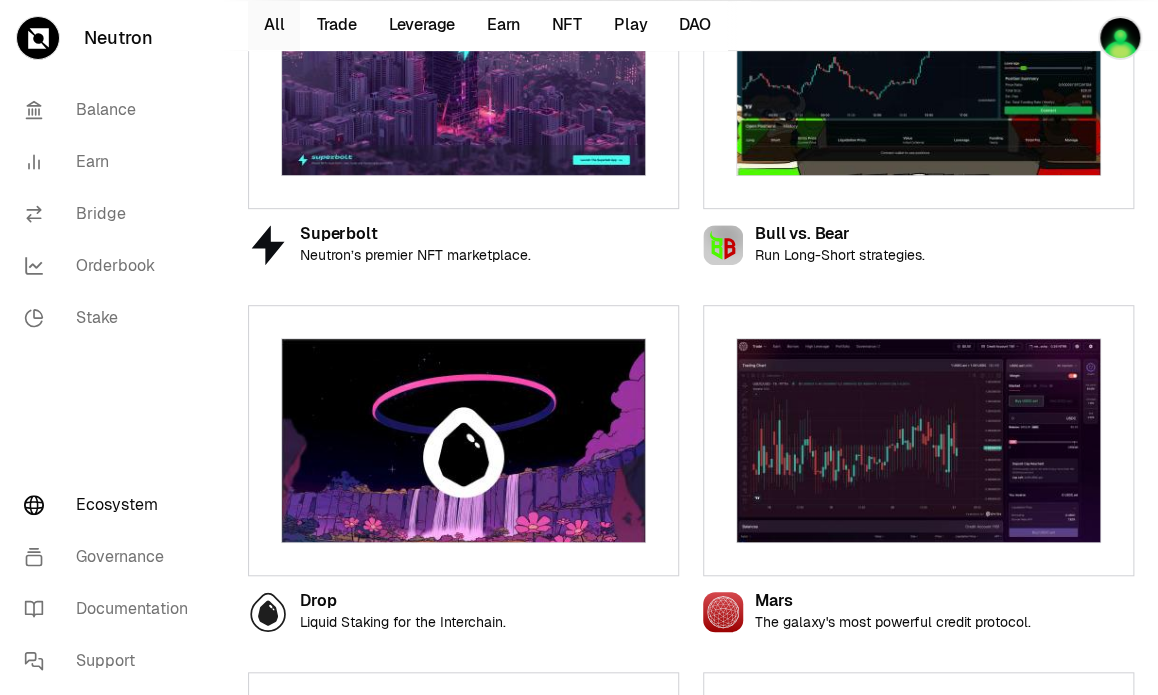 scroll, scrollTop: 0, scrollLeft: 0, axis: both 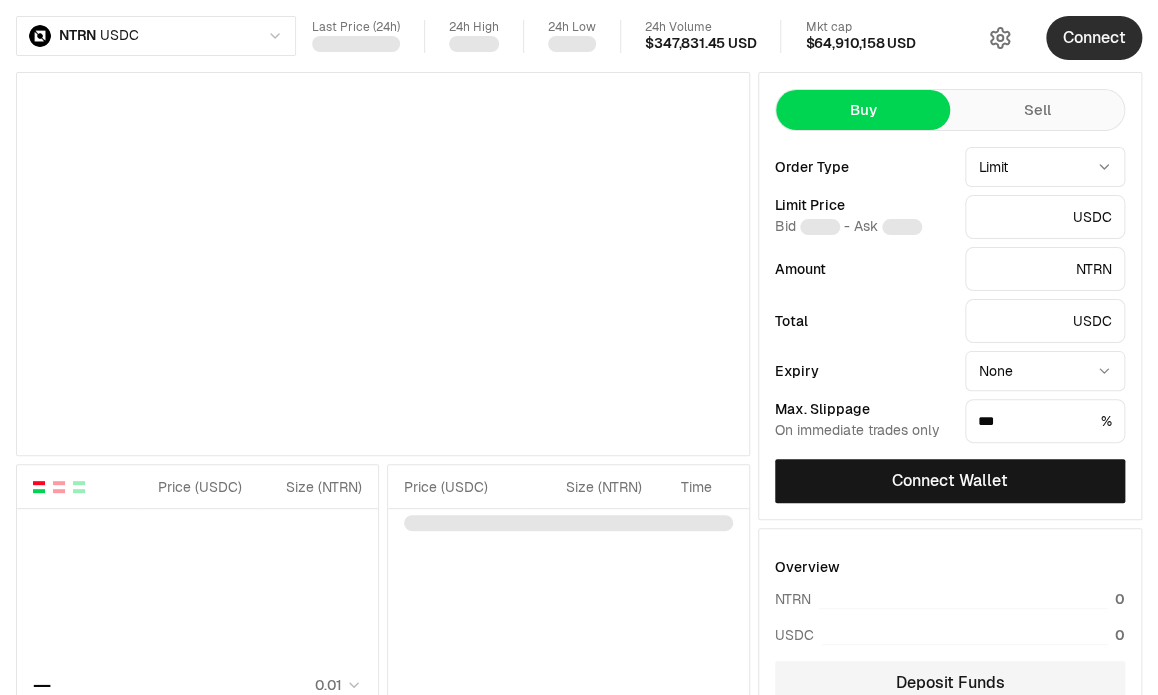 click on "Connect" at bounding box center [1094, 38] 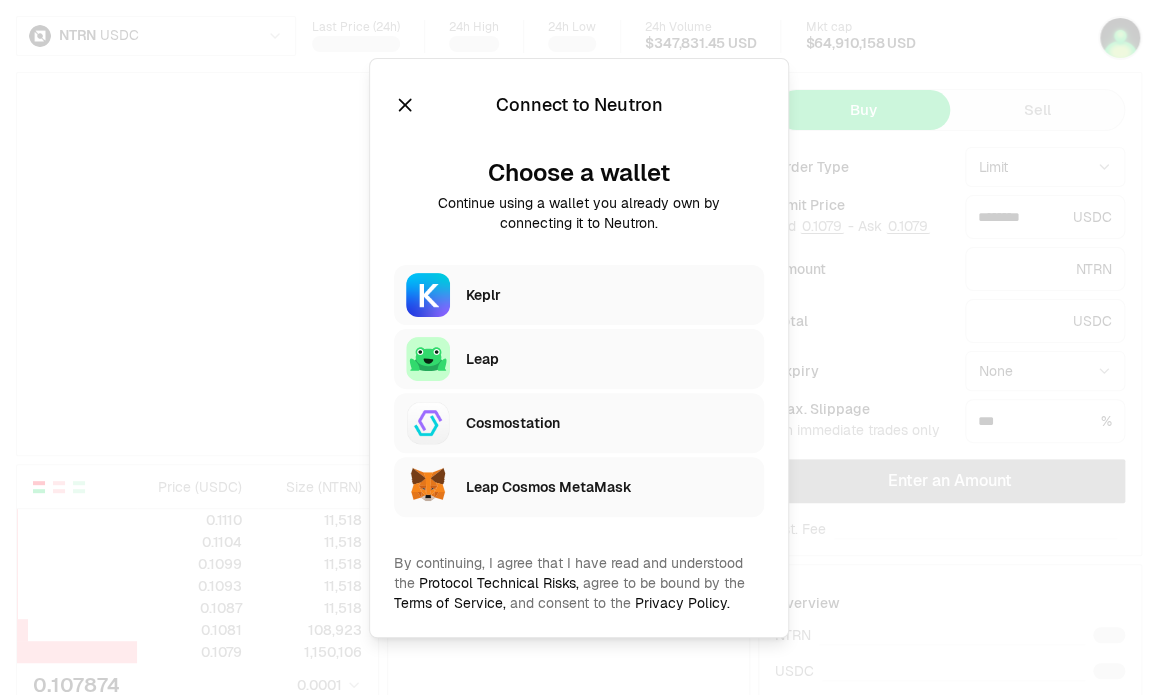 click on "Keplr" at bounding box center [609, 295] 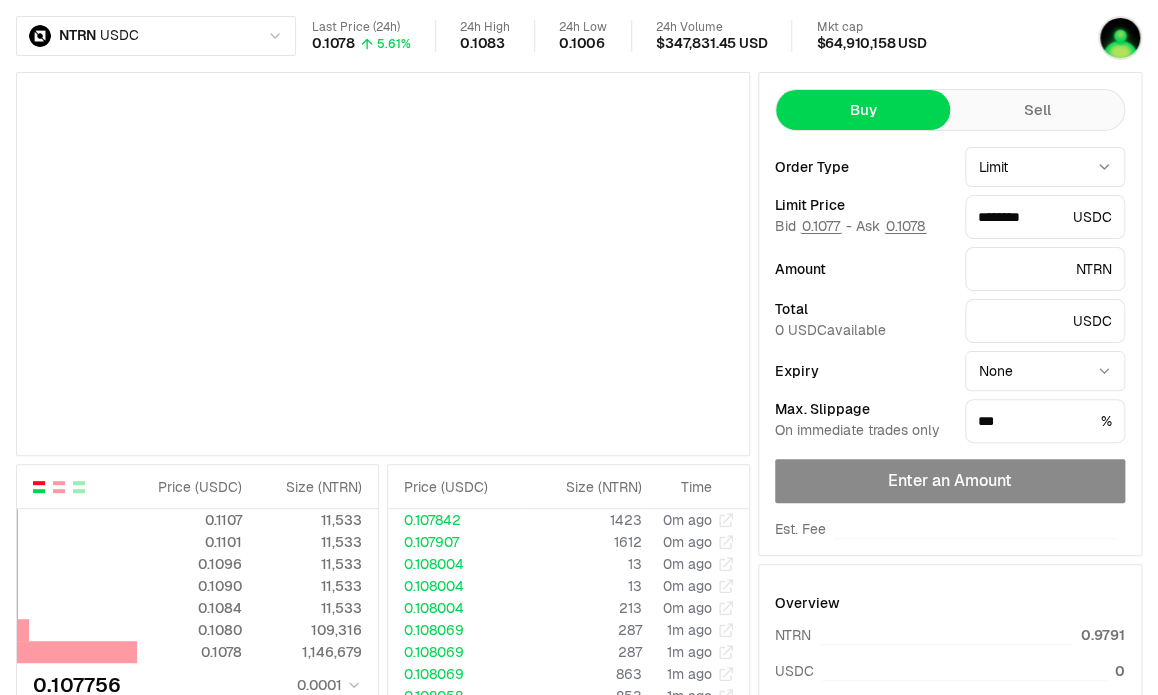 click on "NTRN USDC Last Price (24h) 0.1078 5.61% 24h High 0.1083 24h Low 0.1006 24h Volume $347,831.45 USD Mkt cap $64,910,158 USD
Price ( USDC ) Size ( NTRN ) 0.1107 11,533 0.1101 11,533 0.1096 11,533 0.1090 11,533 0.1084 11,533 0.1080 109,316 0.1078 1,146,679 0.107756 0.0001 0.1077 5,420 0.1075 2,327 0.1074 11,761 0.1068 11,824 0.1062 11,889 0.1057 11,952 0.1051 12,020 B 8 % 92 % S Price ( USDC ) Size ( NTRN ) 0.1107 11,533 0.1101 11,533 0.1096 11,533 0.1090 11,533 0.1084 11,533 0.1080 109,316 0.1078 1,146,679 0.107756 0.0001 0.1077 5,420 0.1075 2,327 0.1074 11,761 0.1068 11,824 0.1062 11,889 0.1057 11,952 0.1051 12,020 B 8 % 92 % S Price ( USDC ) Size ( NTRN ) Time 0.107842 1423 0m ago 0.107907 1612 0m ago 0.108004 13 0m ago 0.108004 13 0m ago 0.108004 213 0m ago 0.108069 287 1m ago 0.108069 287 1m ago 0.108069 863 1m ago 0.108058 853 1m ago 0.108058 213 1m ago 0.108058 287 1m ago 0.108047 102 1m ago 0.108058 102 1m ago 0.108058 853 1m ago 0.108263 102 2m ago 0.108218 287 2m ago 0.108220 102 3m ago 0.108198 102" at bounding box center [579, 627] 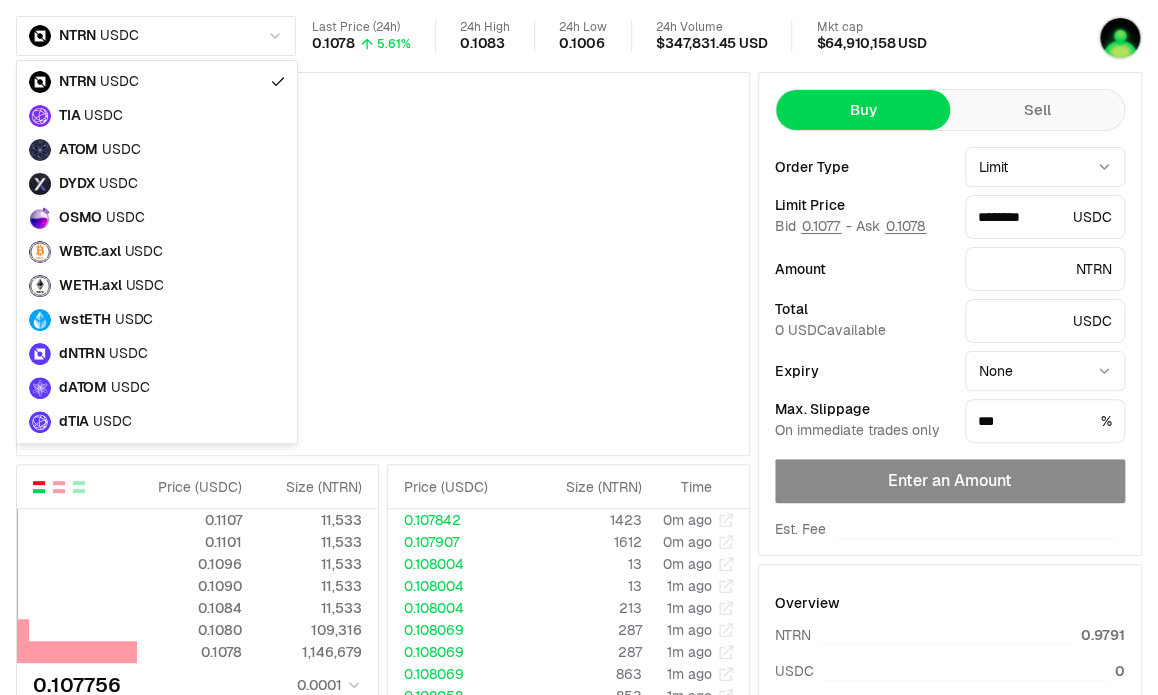 type on "********" 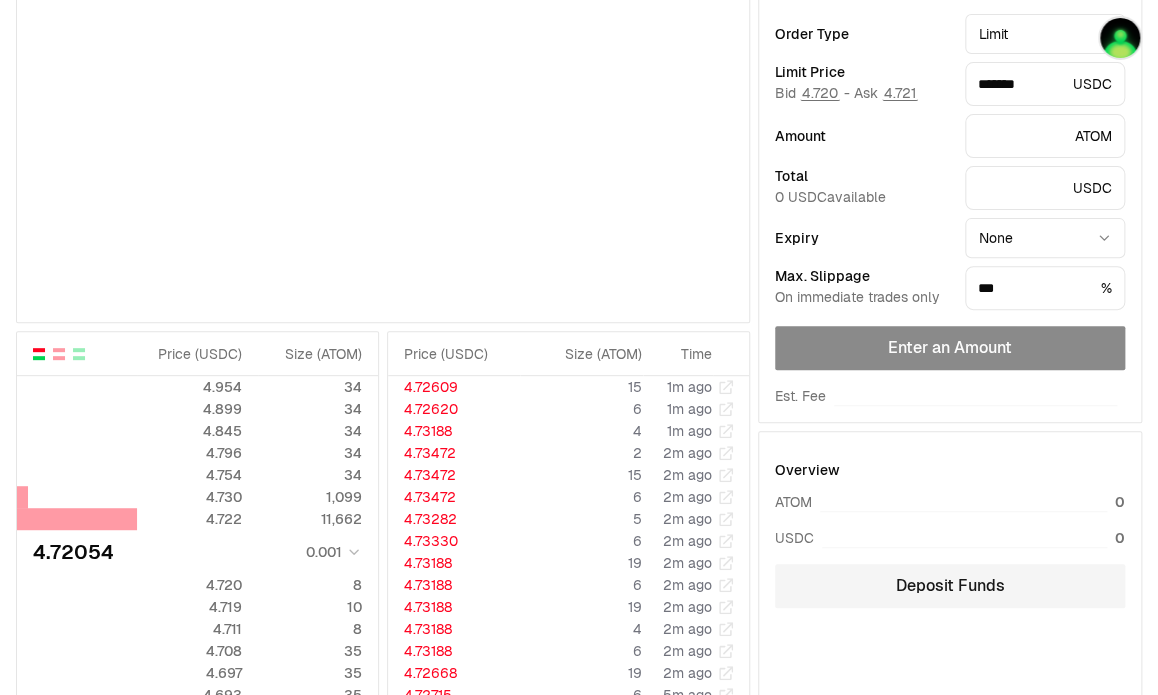 scroll, scrollTop: 0, scrollLeft: 0, axis: both 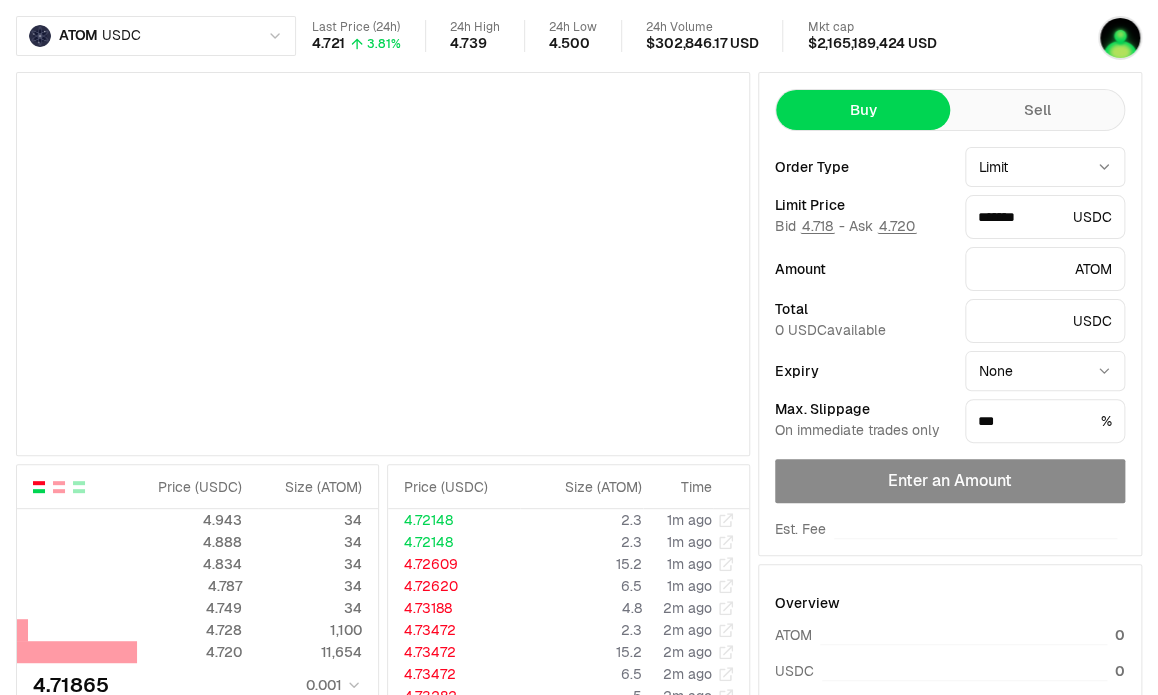 type on "*******" 